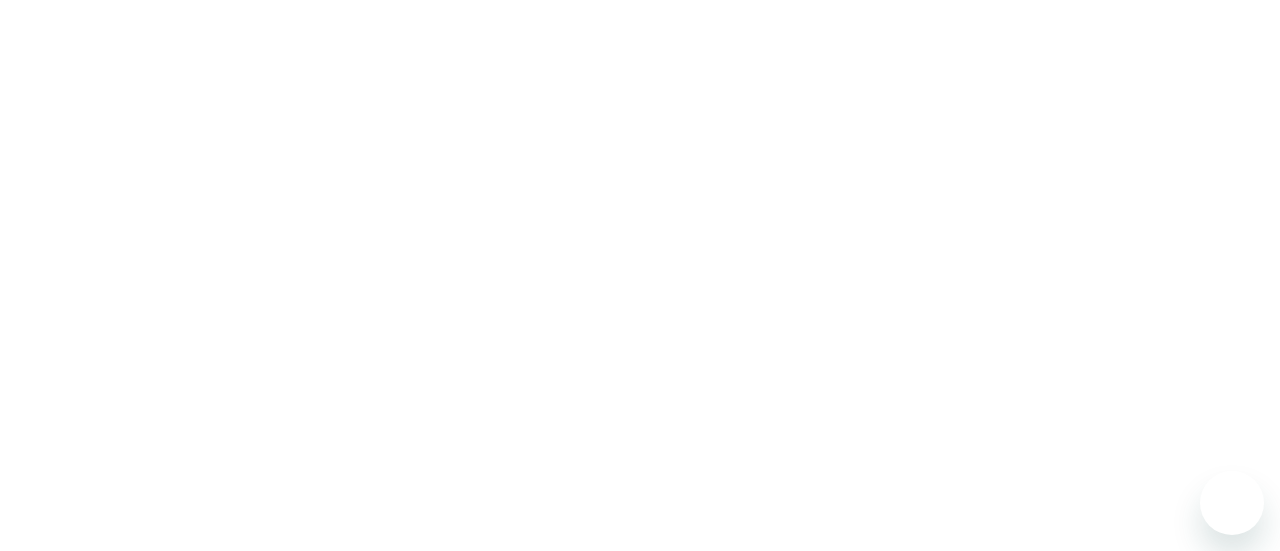 scroll, scrollTop: 0, scrollLeft: 0, axis: both 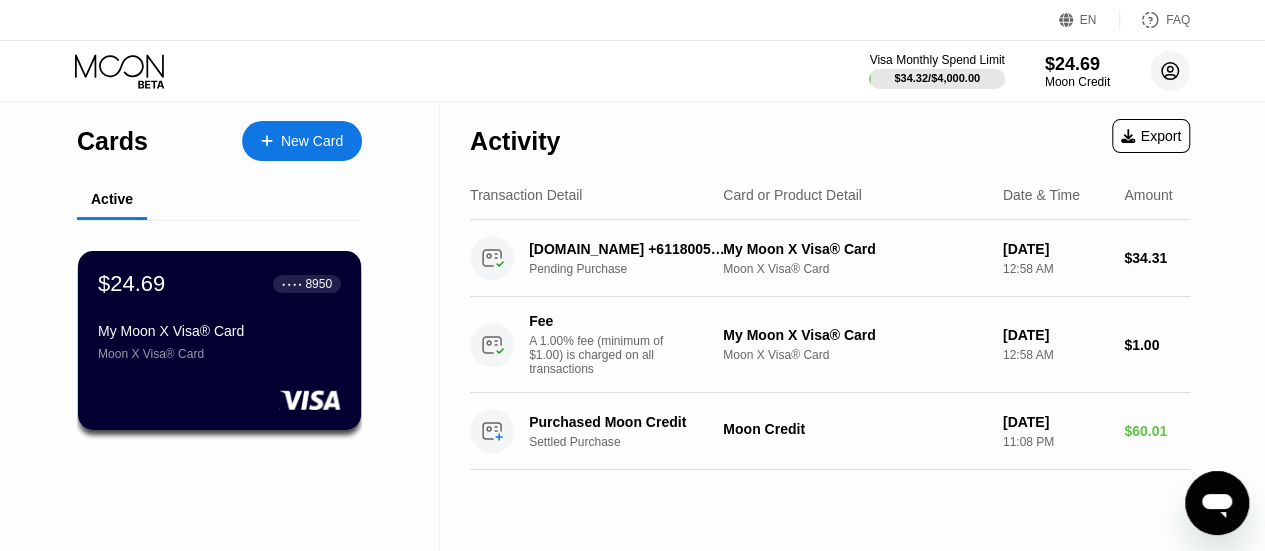 click 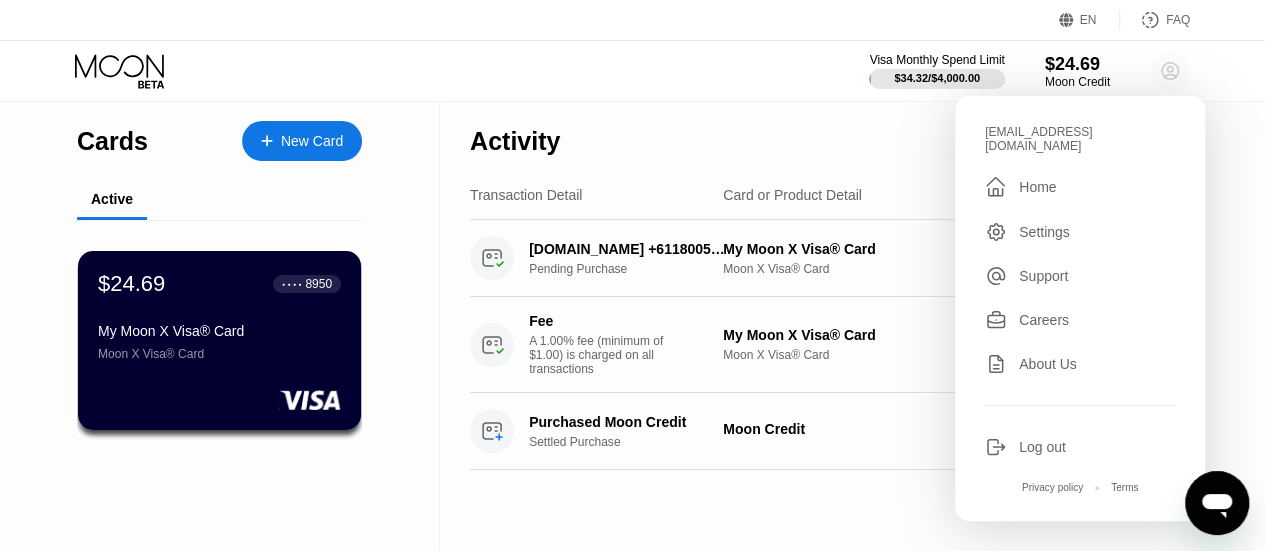 click 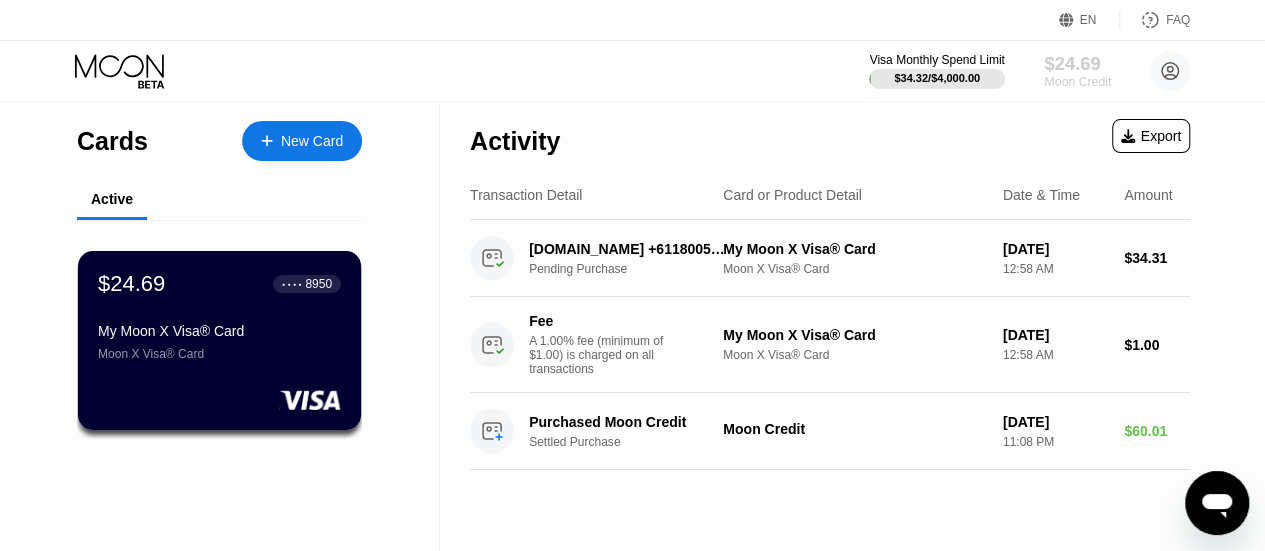 click on "$24.69" at bounding box center [1077, 63] 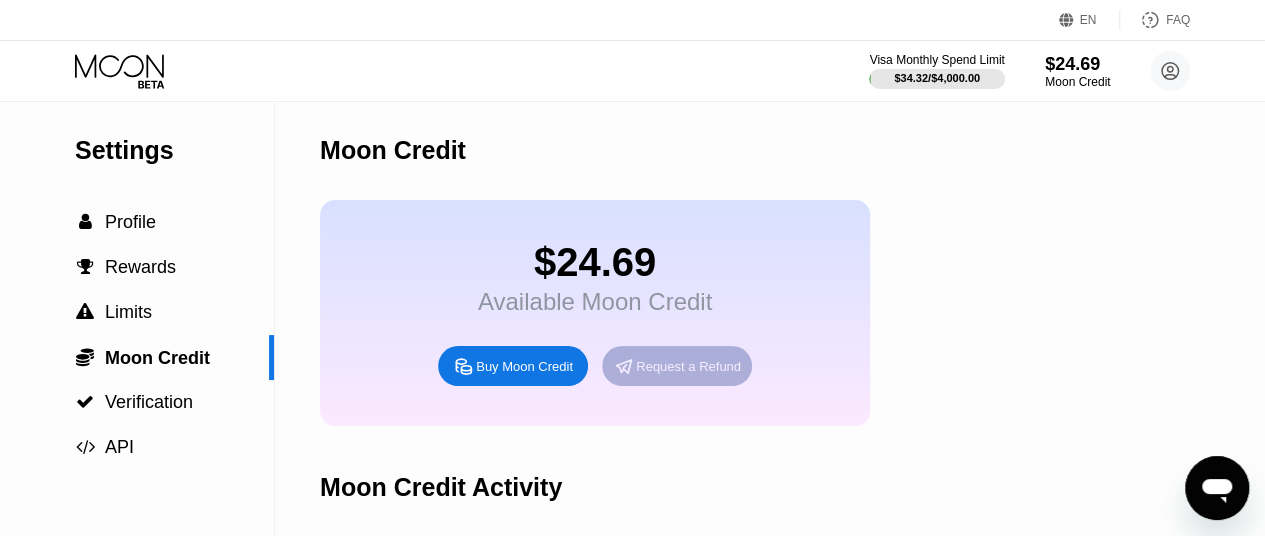 click on "Request a Refund" at bounding box center (688, 366) 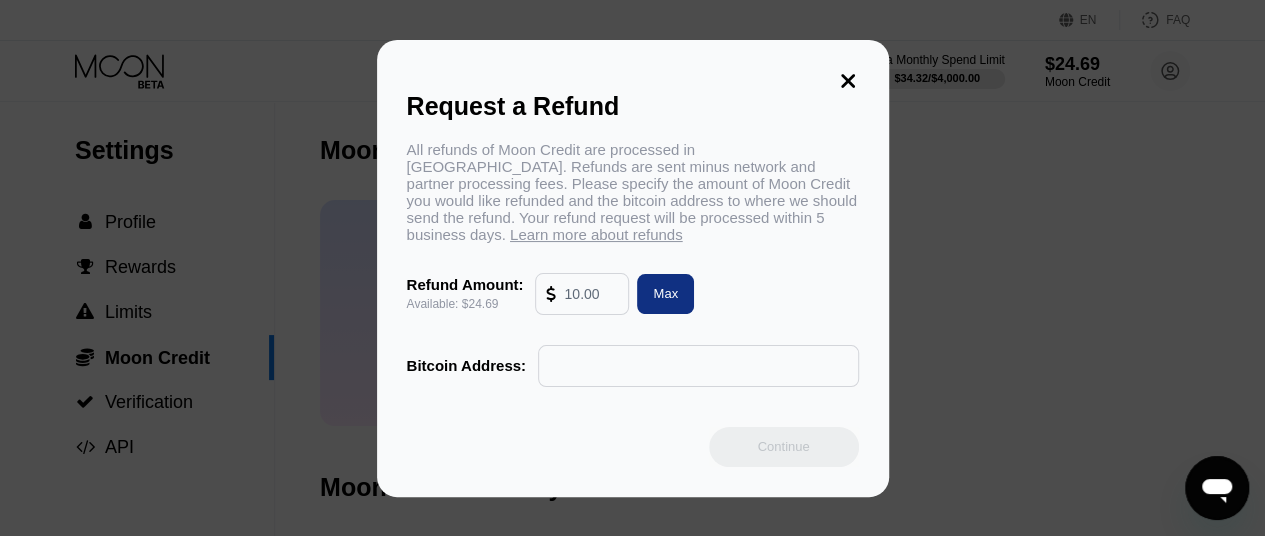 click 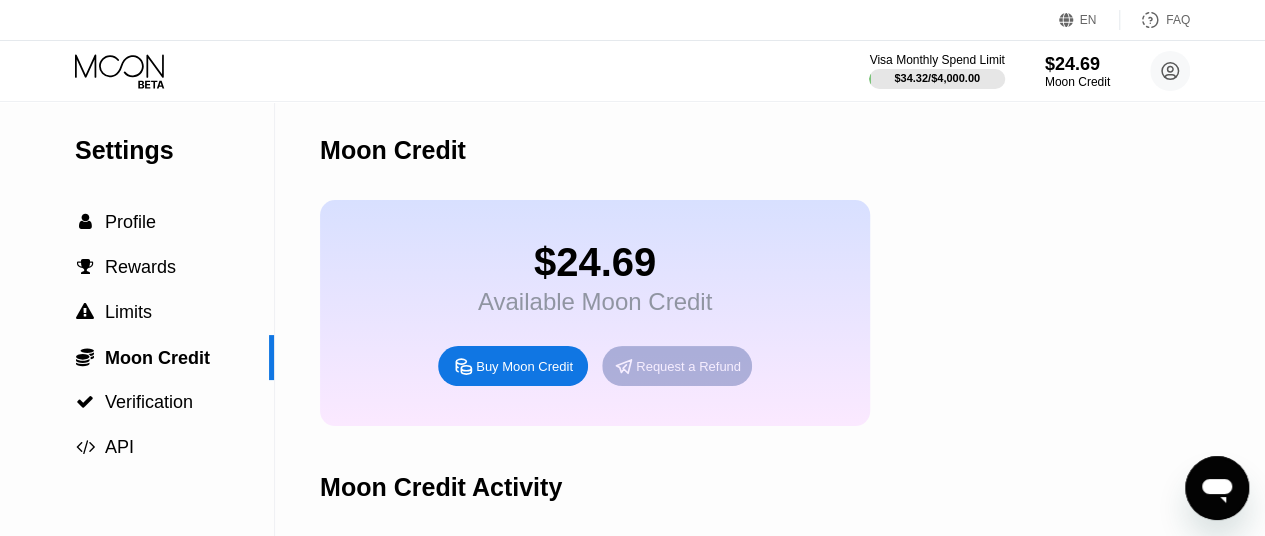 click on "Request a Refund" at bounding box center [688, 366] 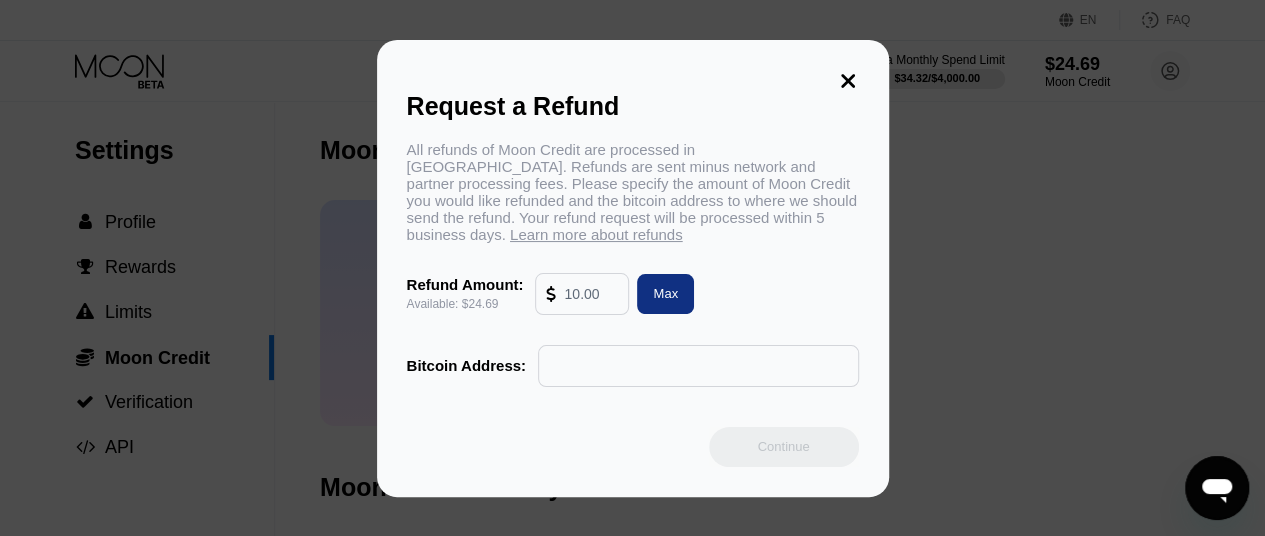 click at bounding box center [591, 294] 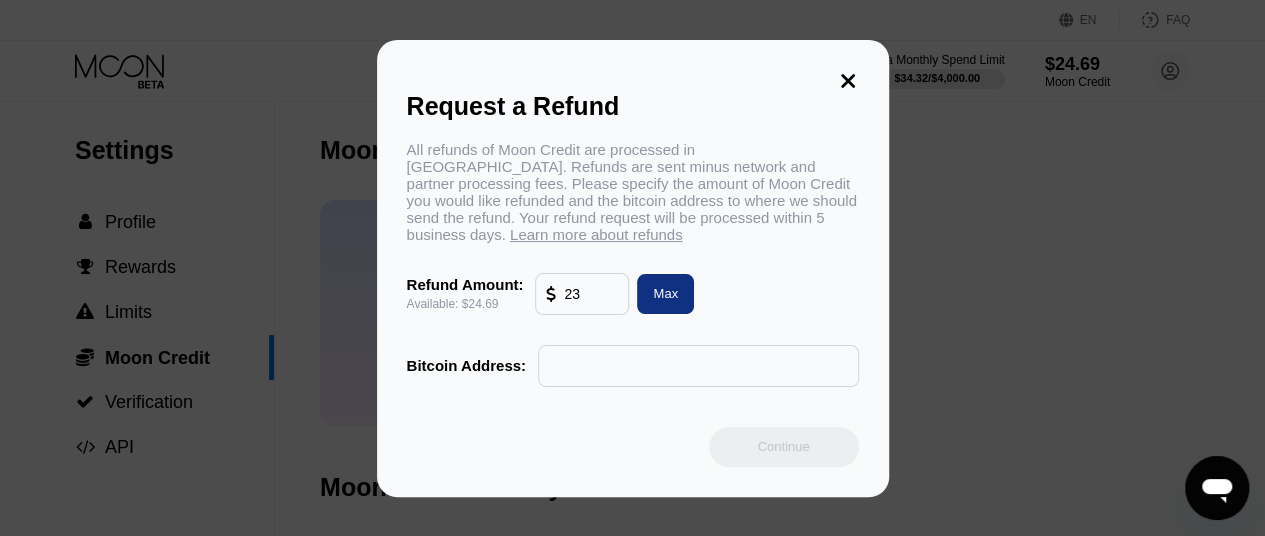 type on "23" 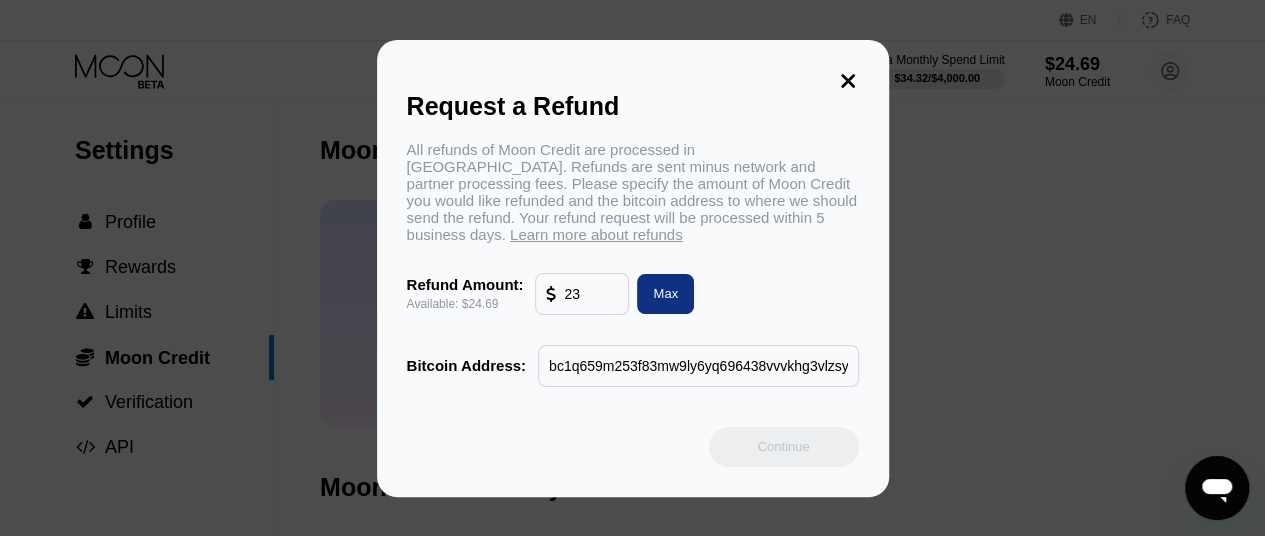 scroll, scrollTop: 0, scrollLeft: 5, axis: horizontal 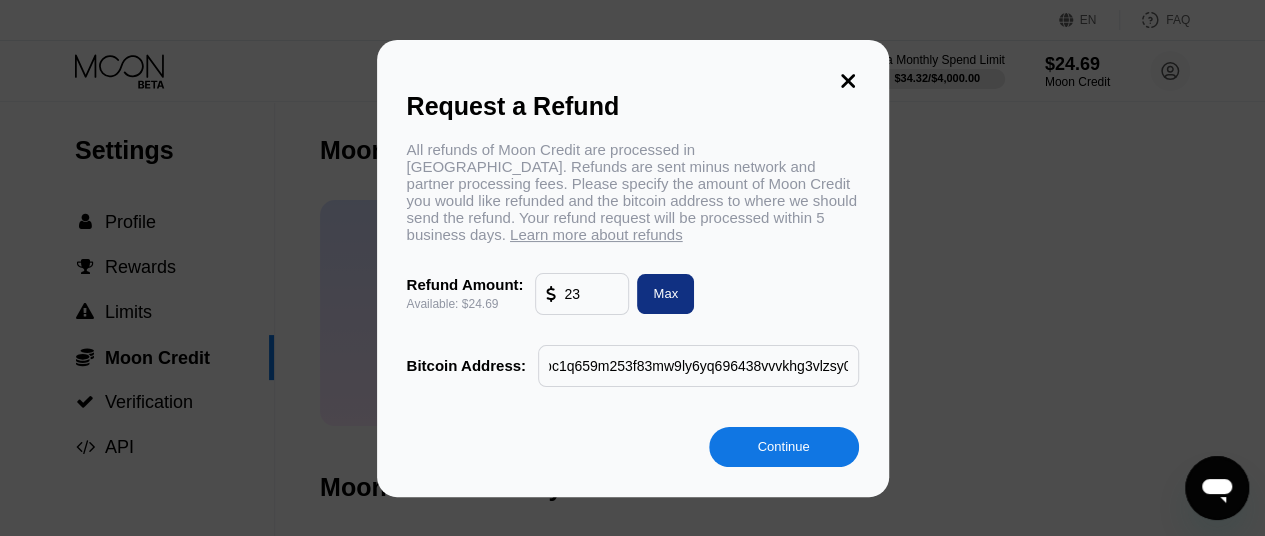click on "bc1q659m253f83mw9ly6yq696438vvvkhg3vlzsy02" at bounding box center (698, 366) 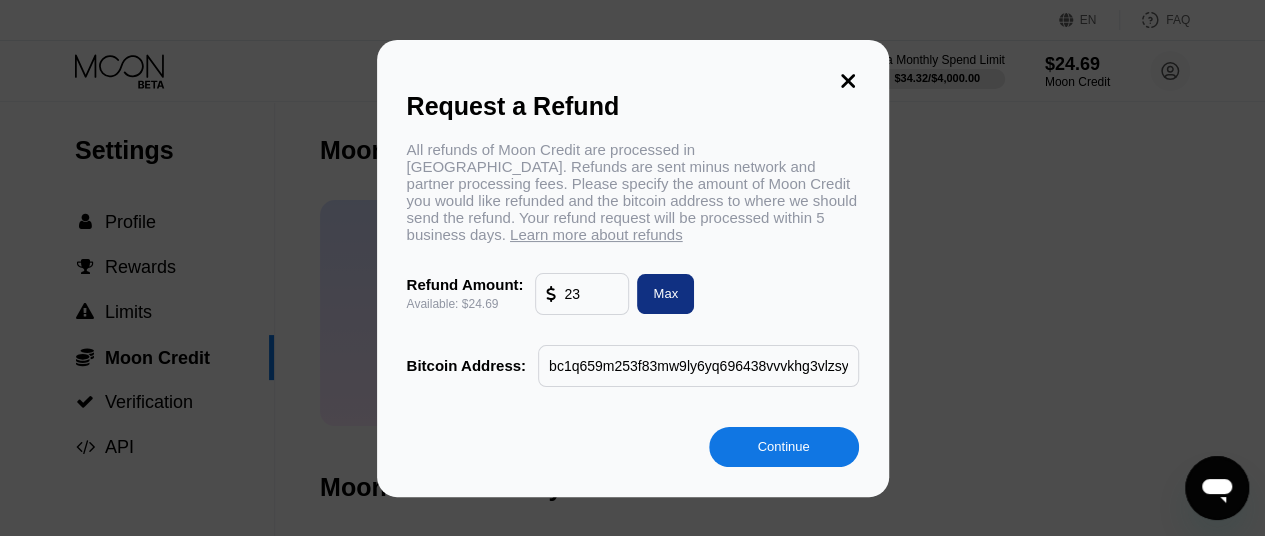 drag, startPoint x: 638, startPoint y: 361, endPoint x: 500, endPoint y: 360, distance: 138.00362 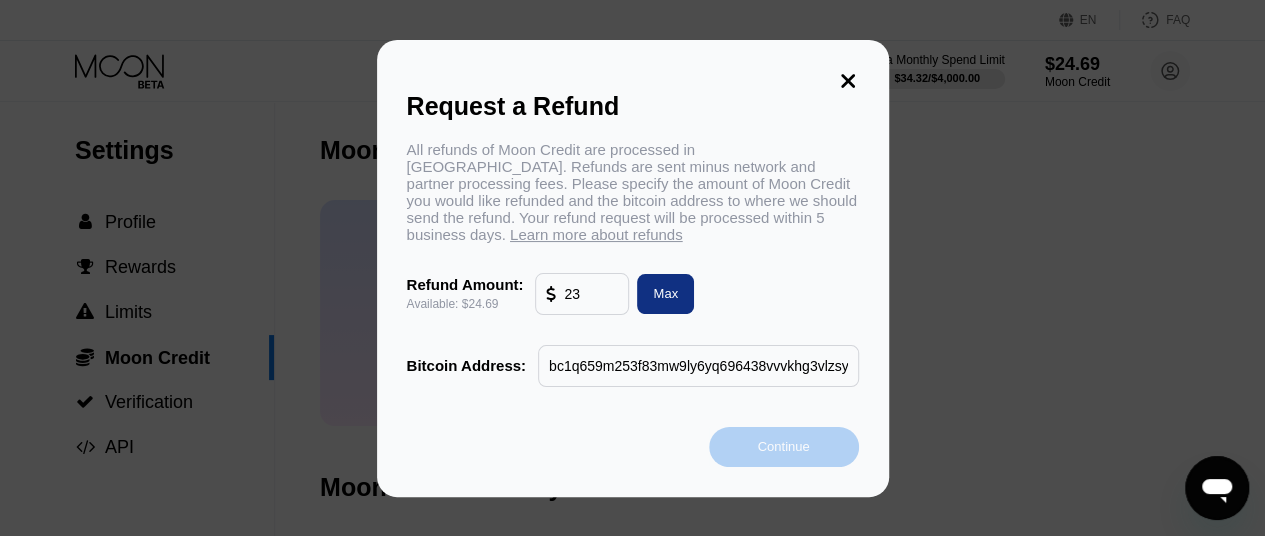 click on "Continue" at bounding box center [783, 446] 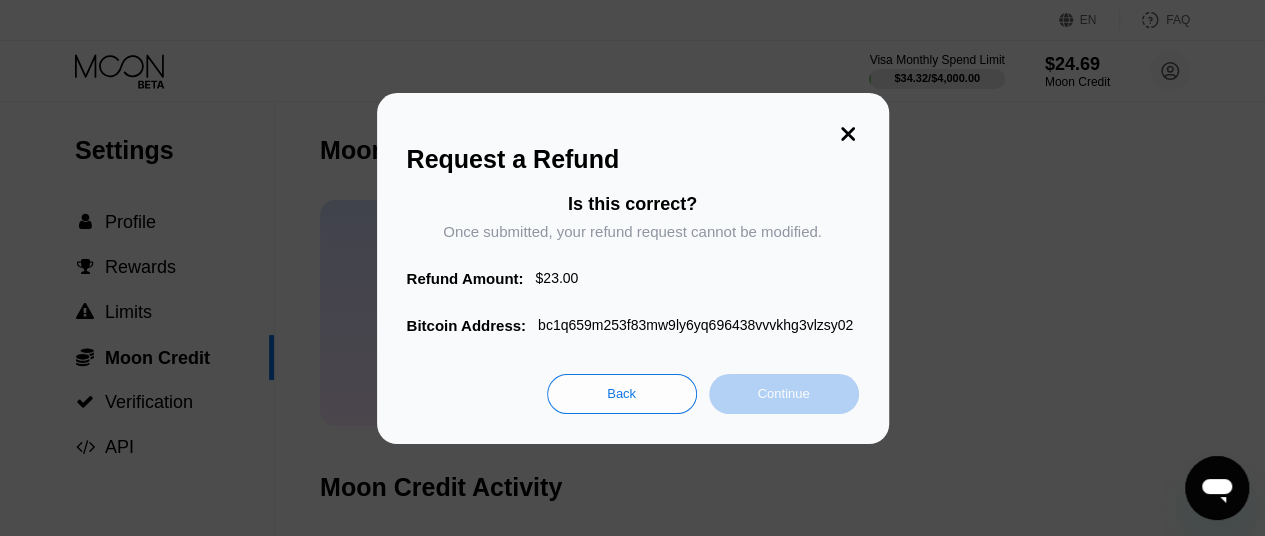 click on "Continue" at bounding box center (783, 393) 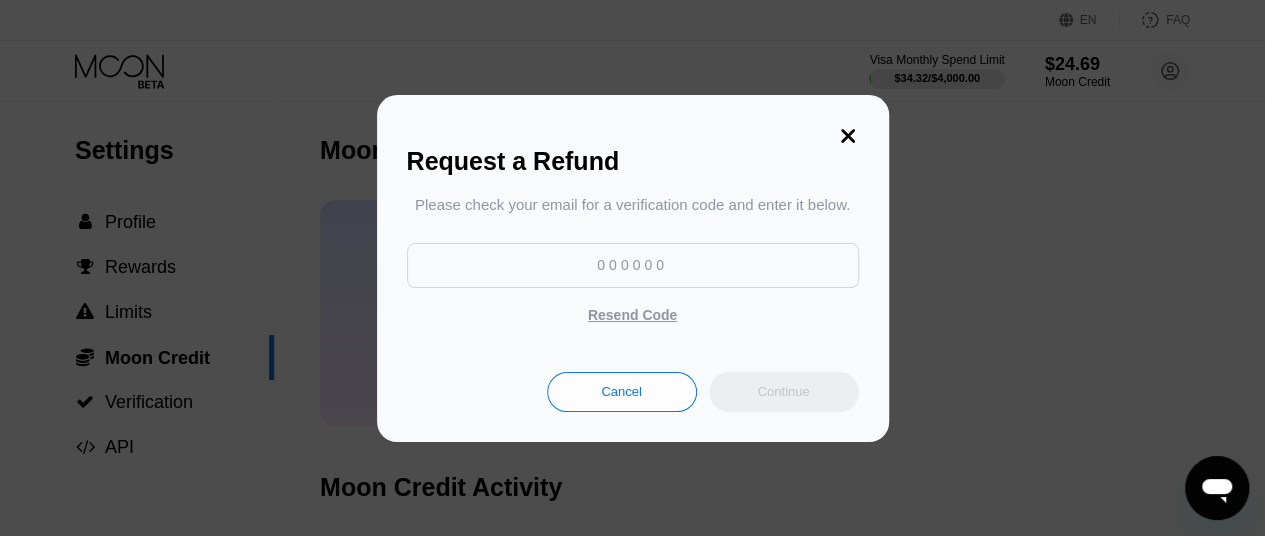 click at bounding box center [633, 265] 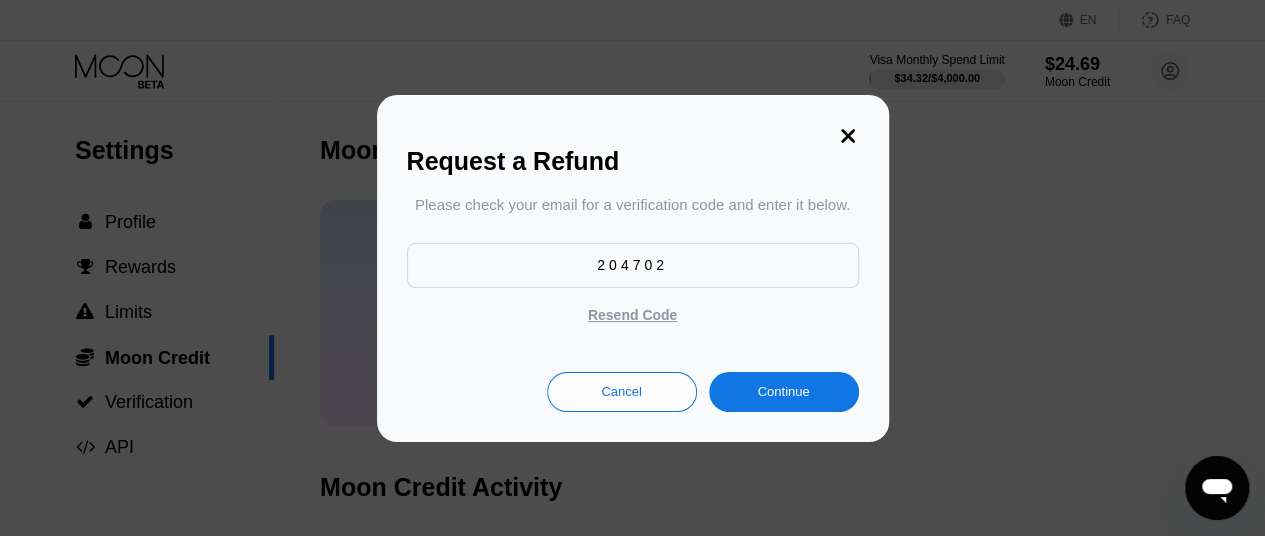 type on "204702" 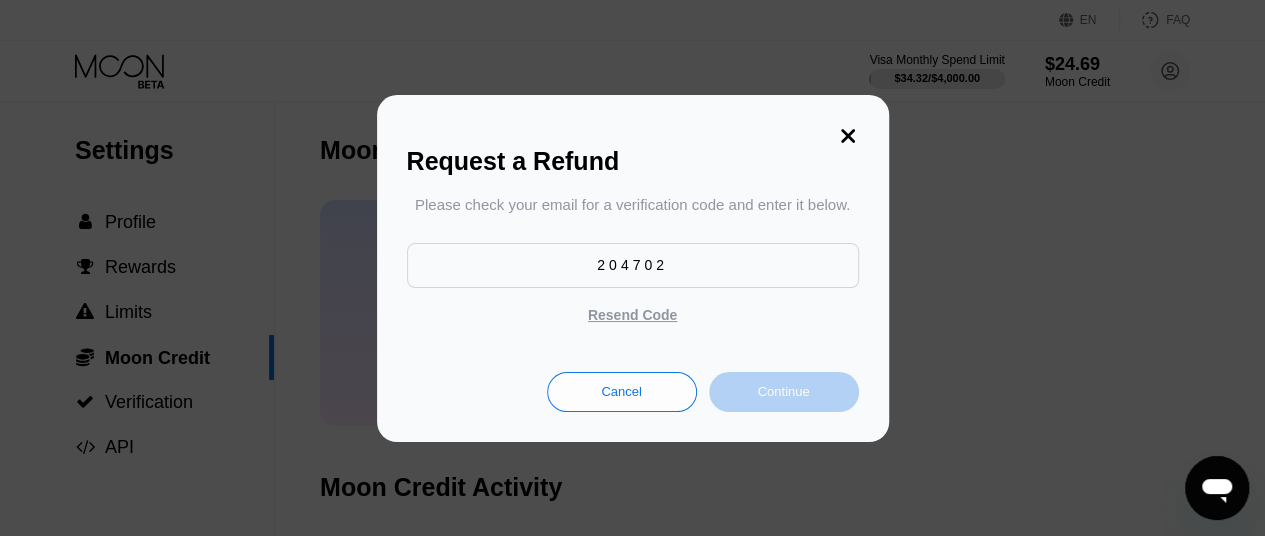 click on "Continue" at bounding box center [784, 392] 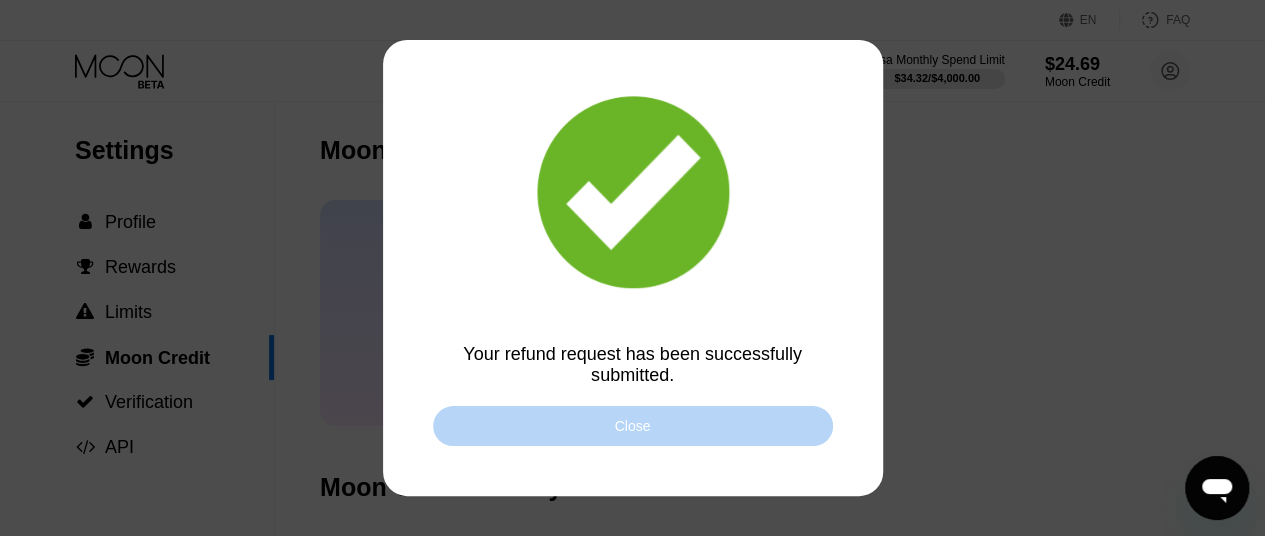 click on "Close" at bounding box center [633, 426] 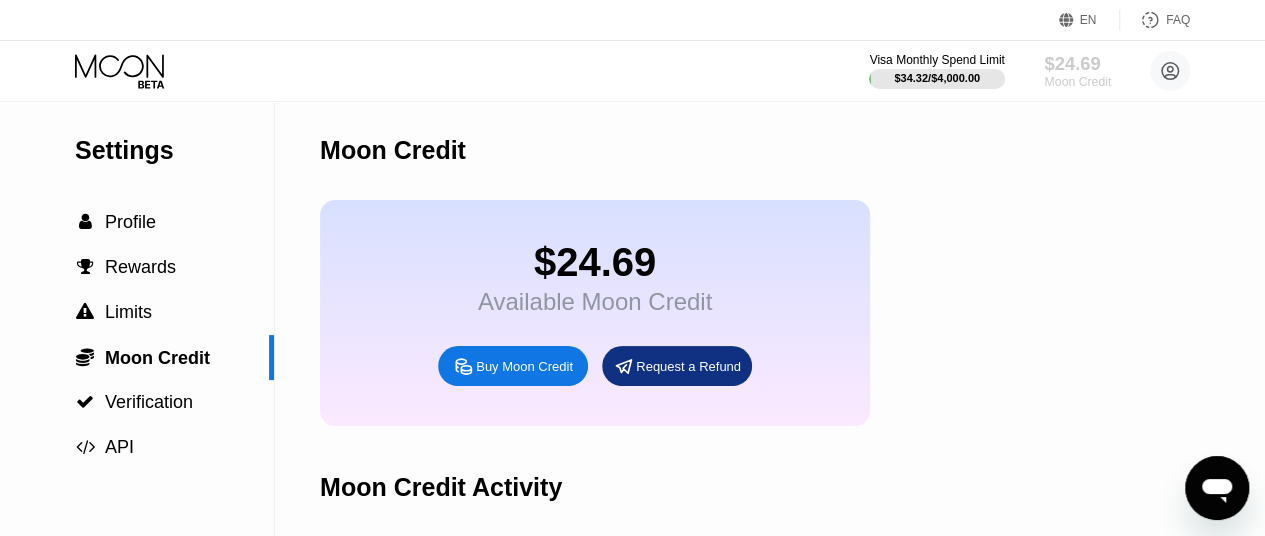 click on "$24.69" at bounding box center [1077, 63] 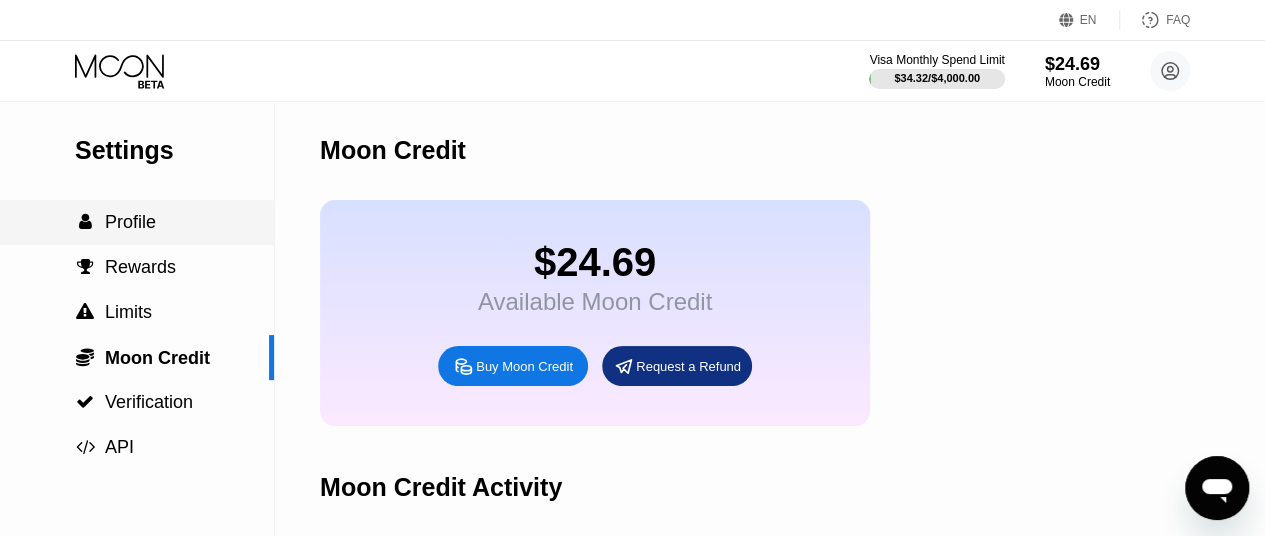 click on " Profile" at bounding box center [137, 222] 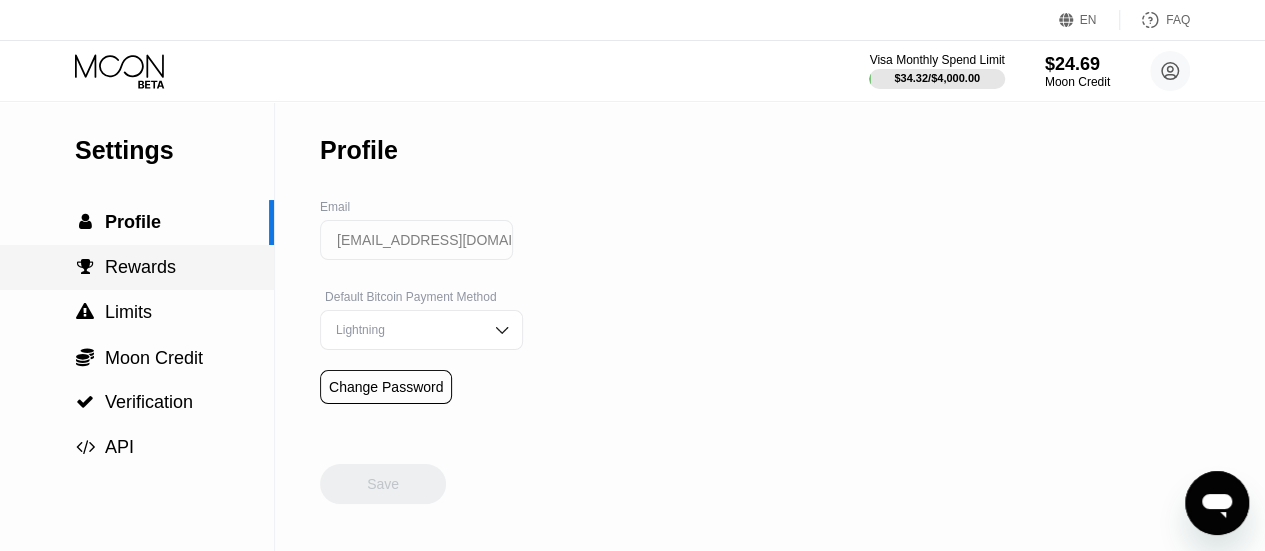 click on "Rewards" at bounding box center [140, 267] 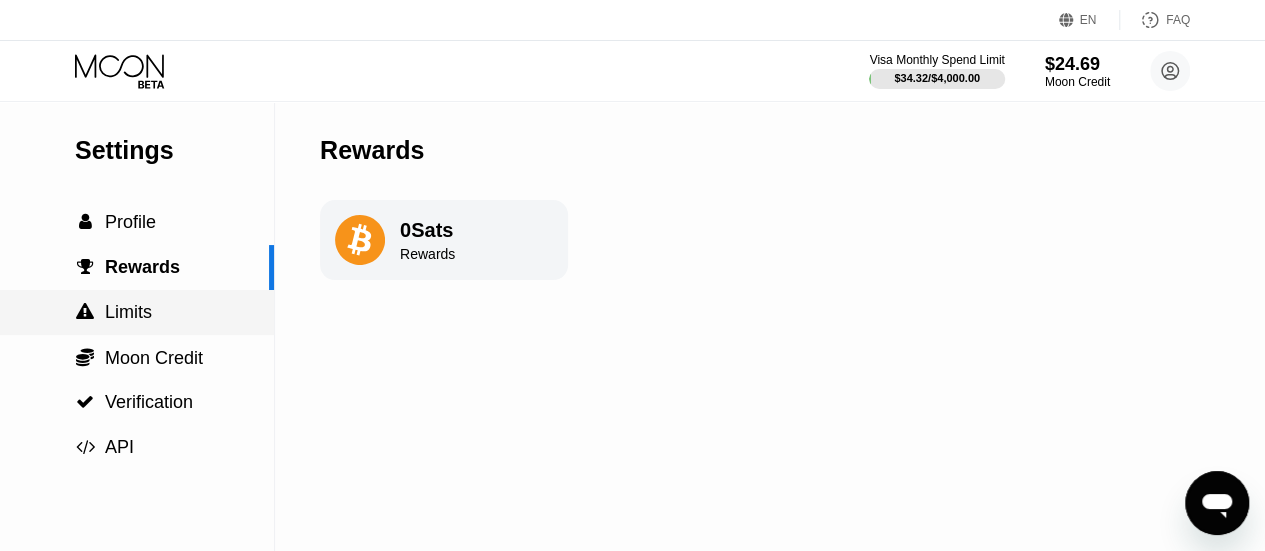 click on "Limits" at bounding box center [128, 312] 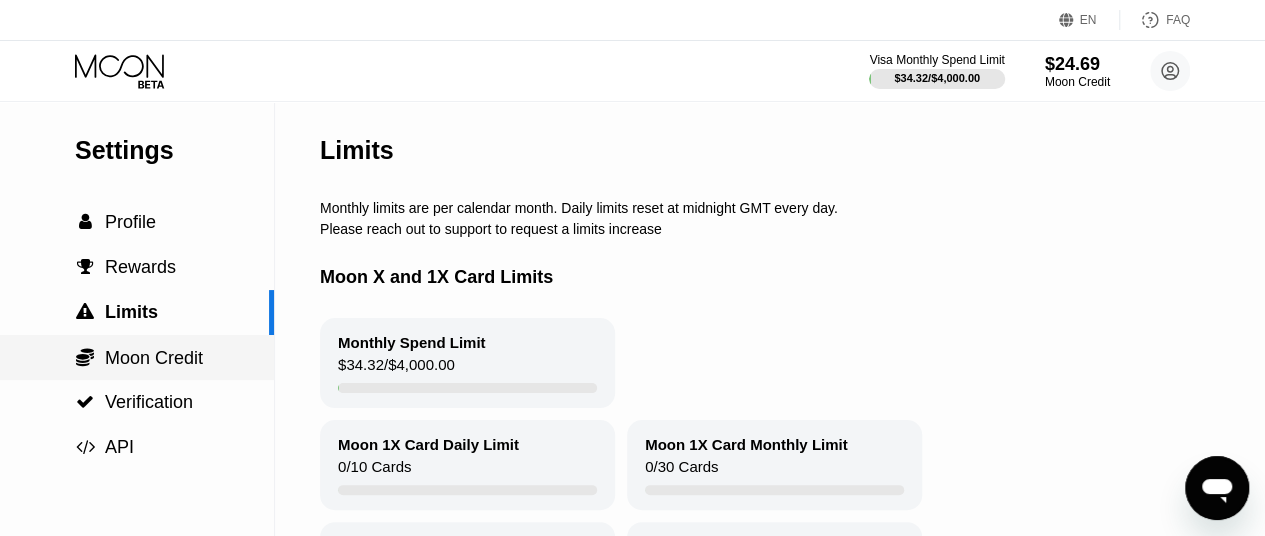 click on "Moon Credit" at bounding box center [154, 358] 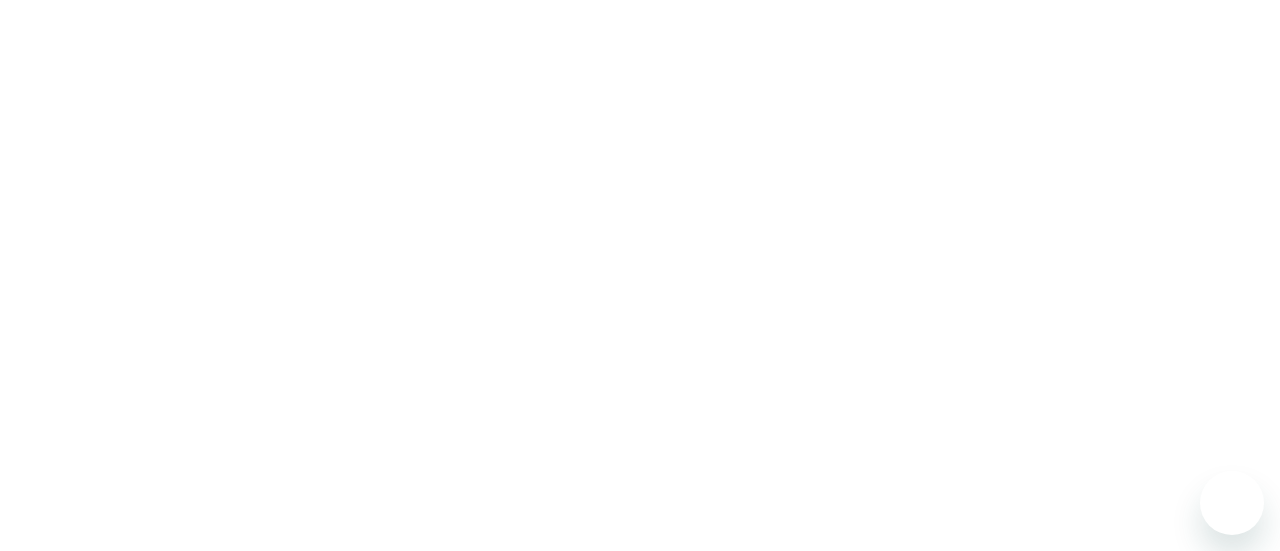 scroll, scrollTop: 0, scrollLeft: 0, axis: both 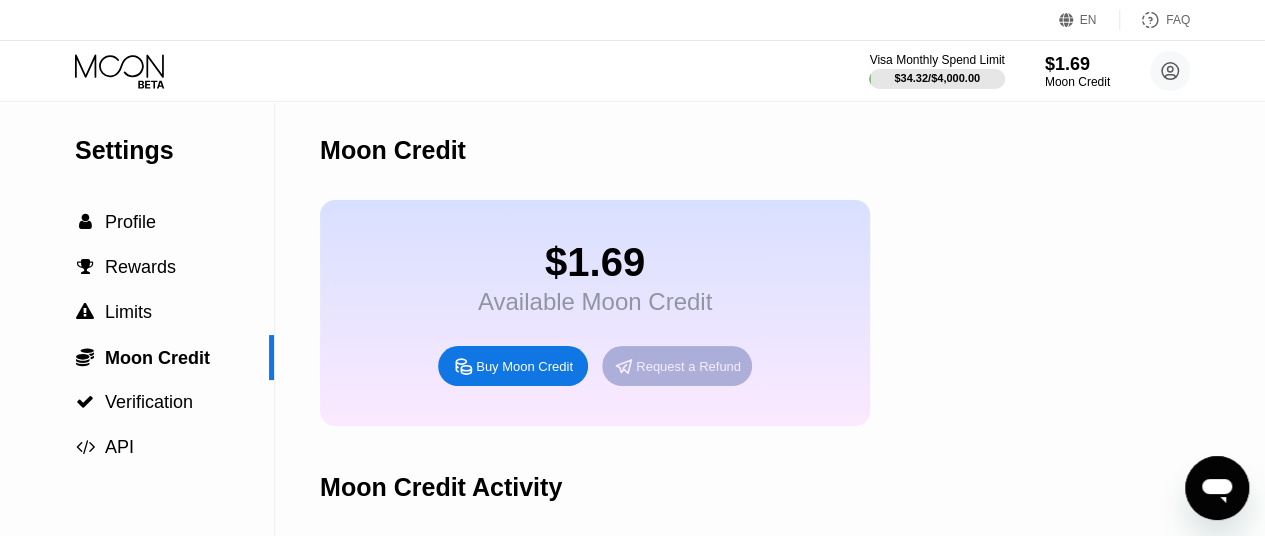 click on "Request a Refund" at bounding box center [677, 366] 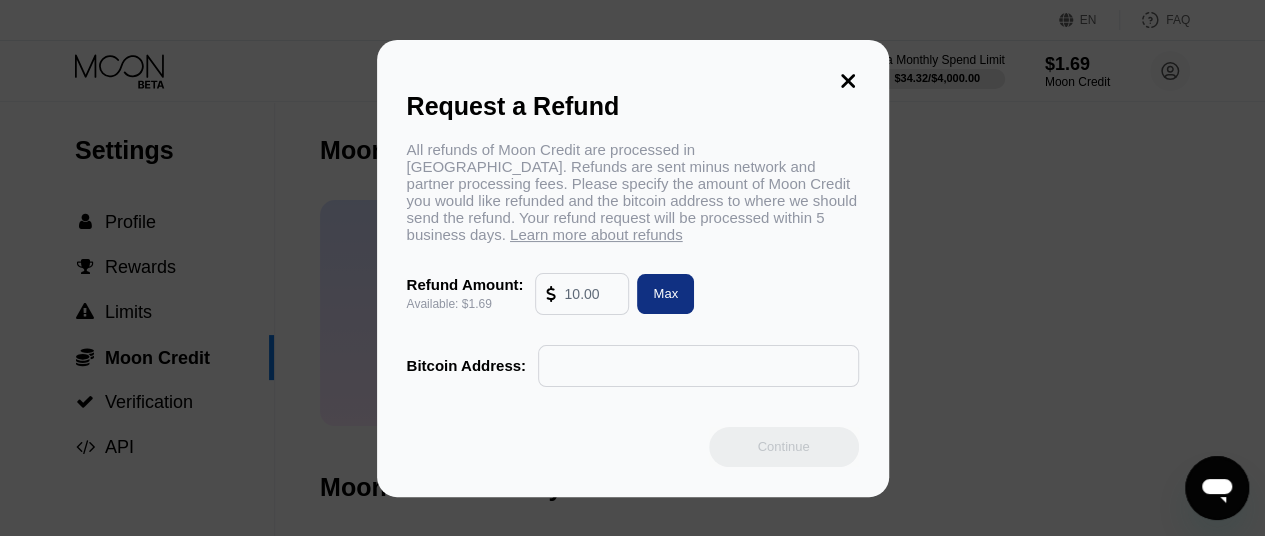 click at bounding box center [591, 294] 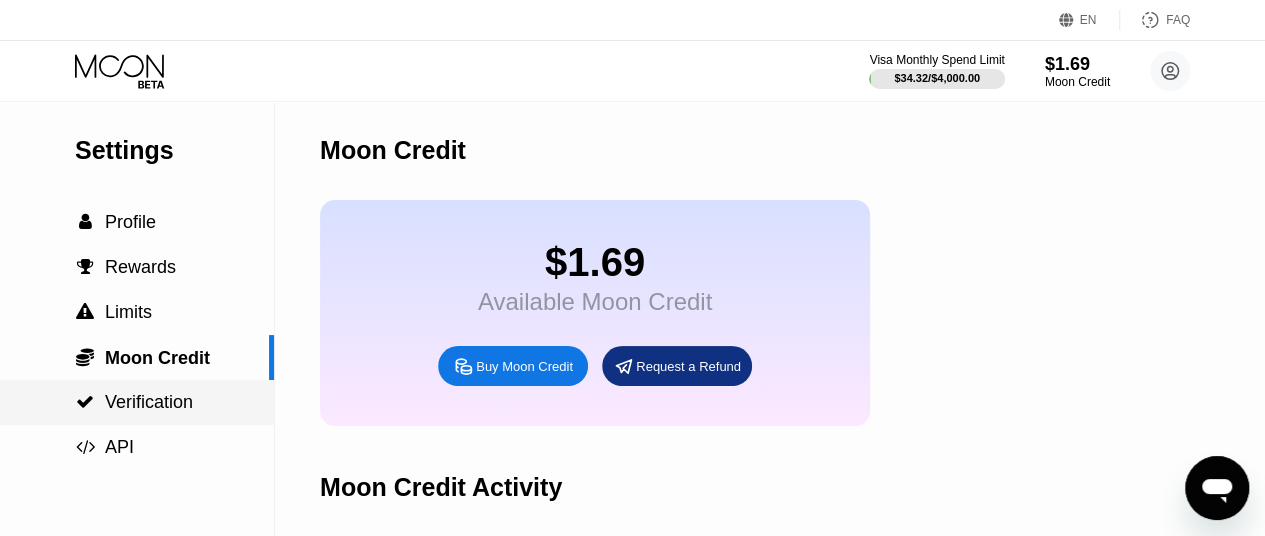 click on " Verification" at bounding box center [137, 402] 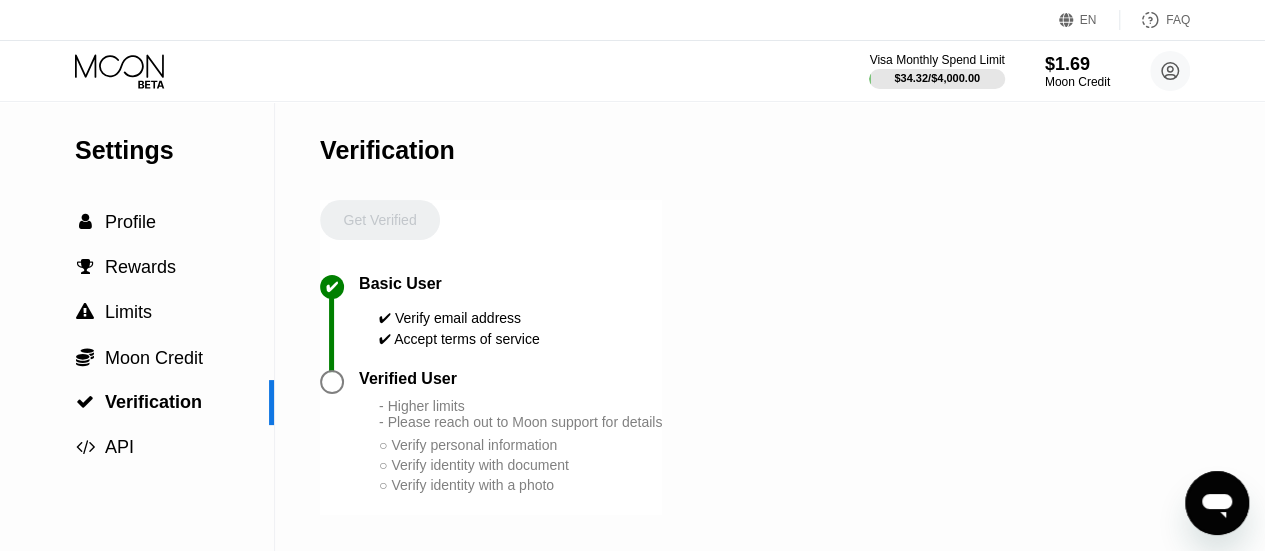 drag, startPoint x: 1242, startPoint y: 199, endPoint x: 1279, endPoint y: 206, distance: 37.65634 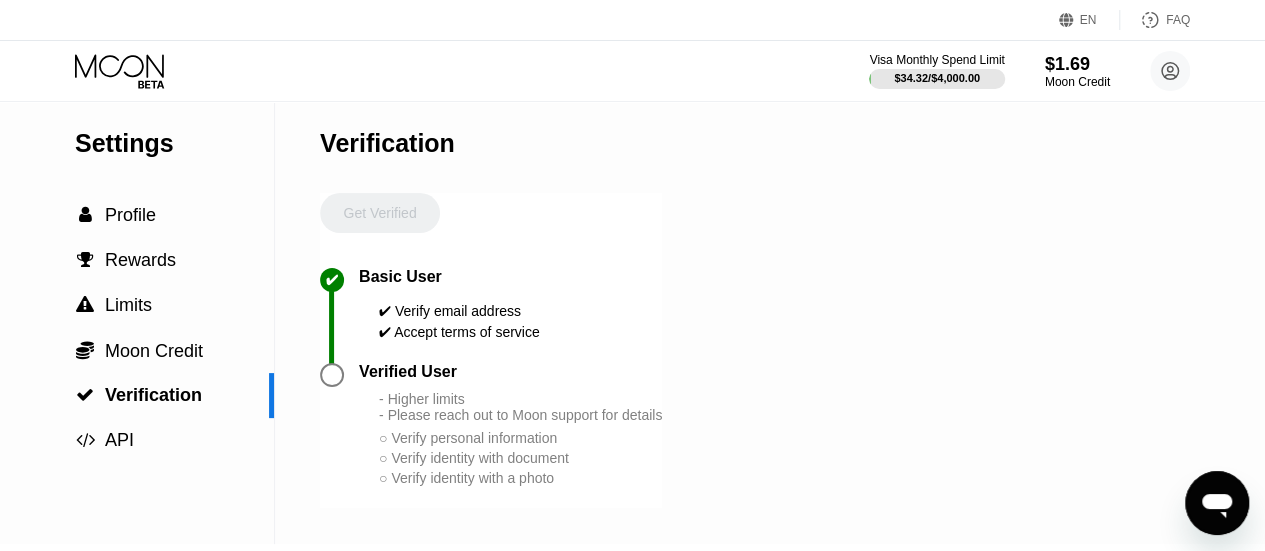 scroll, scrollTop: 0, scrollLeft: 0, axis: both 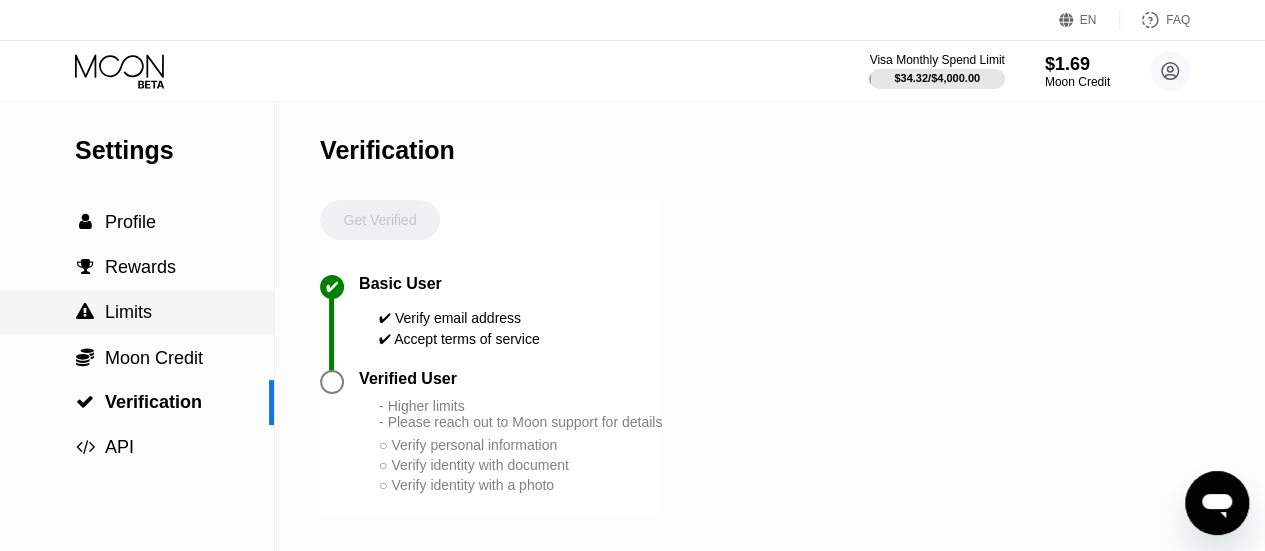 click on "Limits" at bounding box center (128, 312) 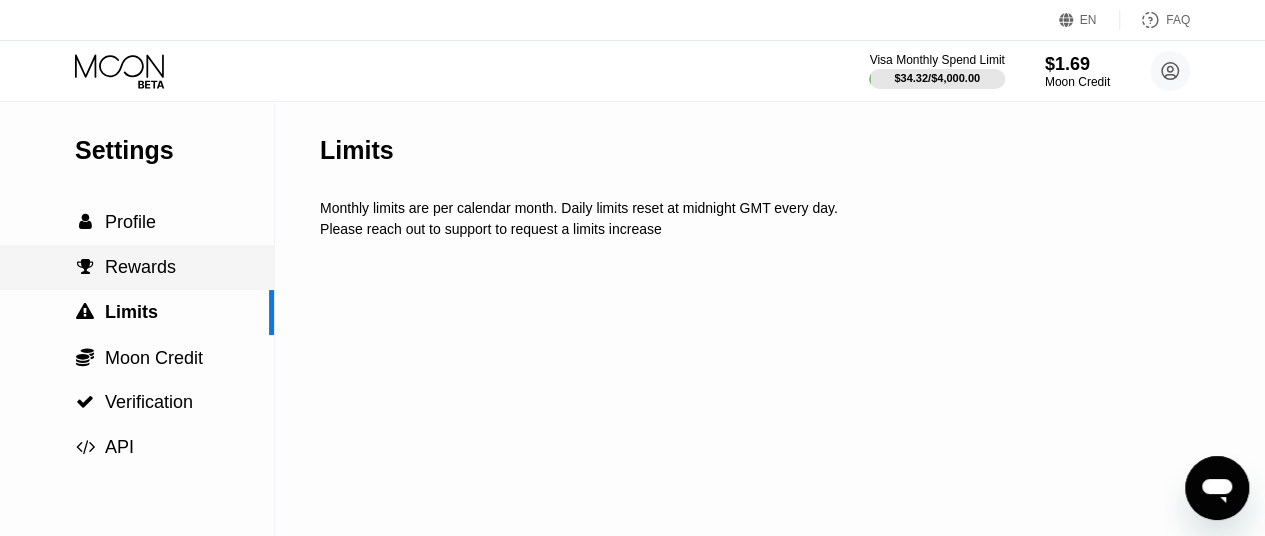 click on "Rewards" at bounding box center (140, 267) 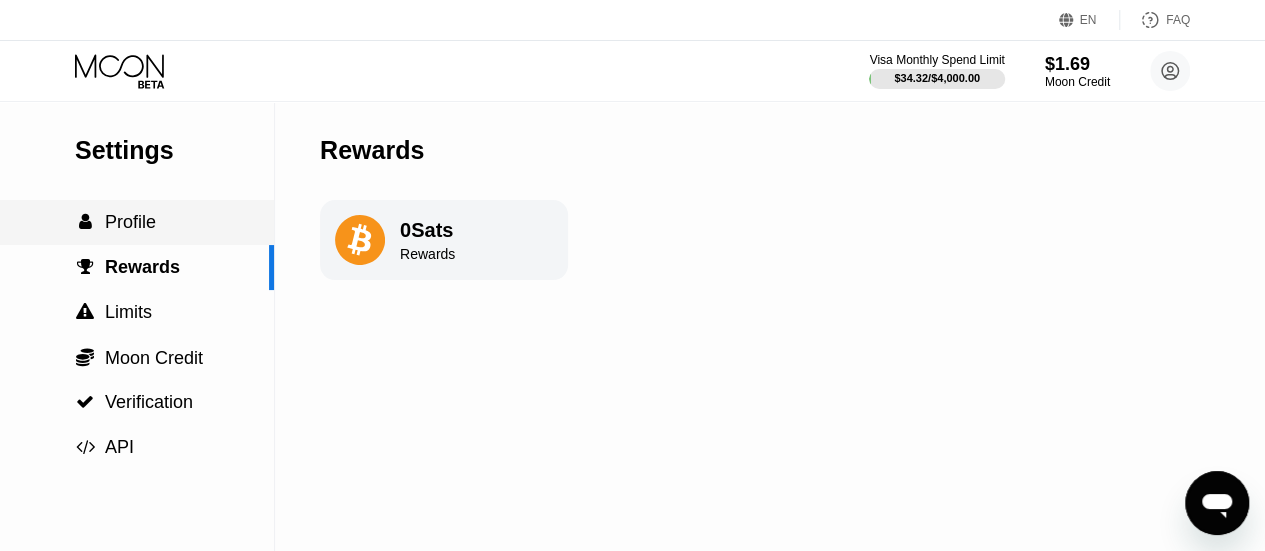 click on "Profile" at bounding box center (130, 222) 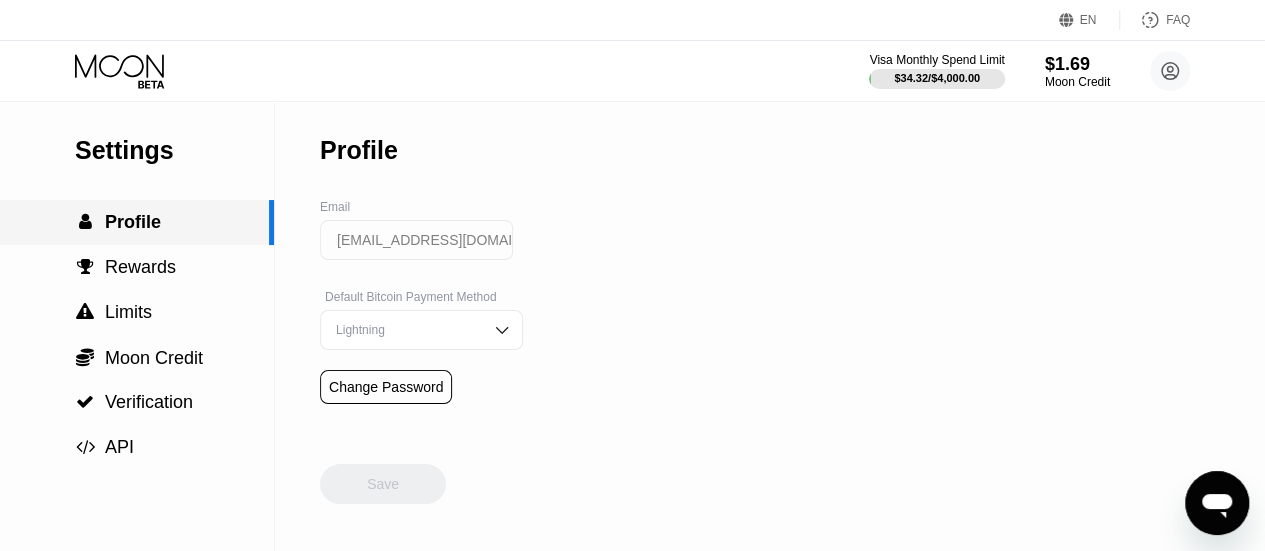 click on "Profile" at bounding box center [133, 222] 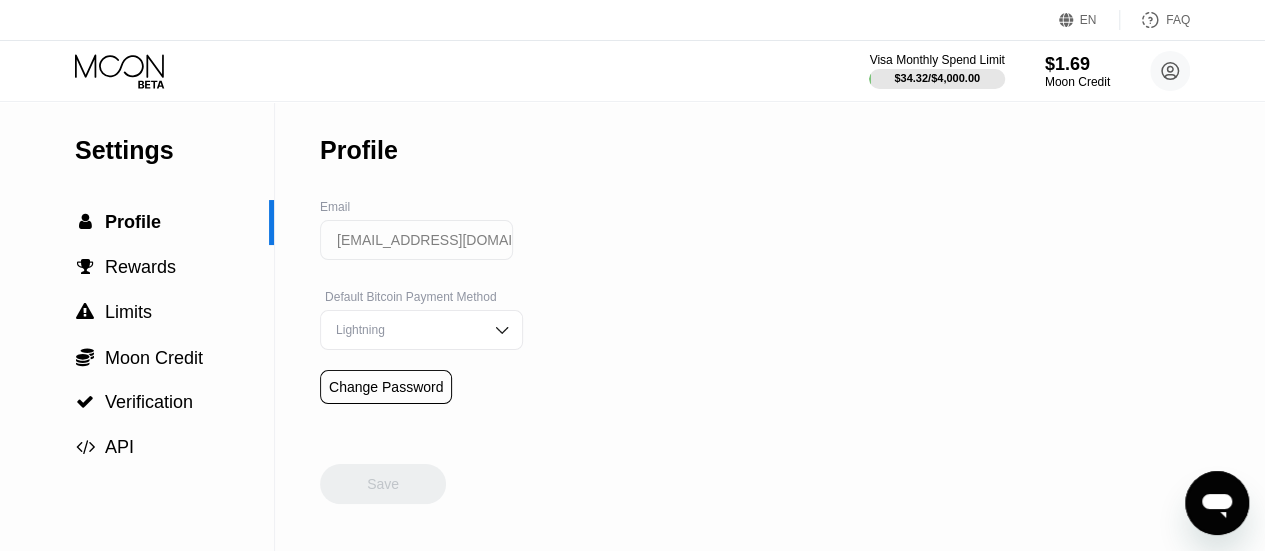 click at bounding box center [502, 330] 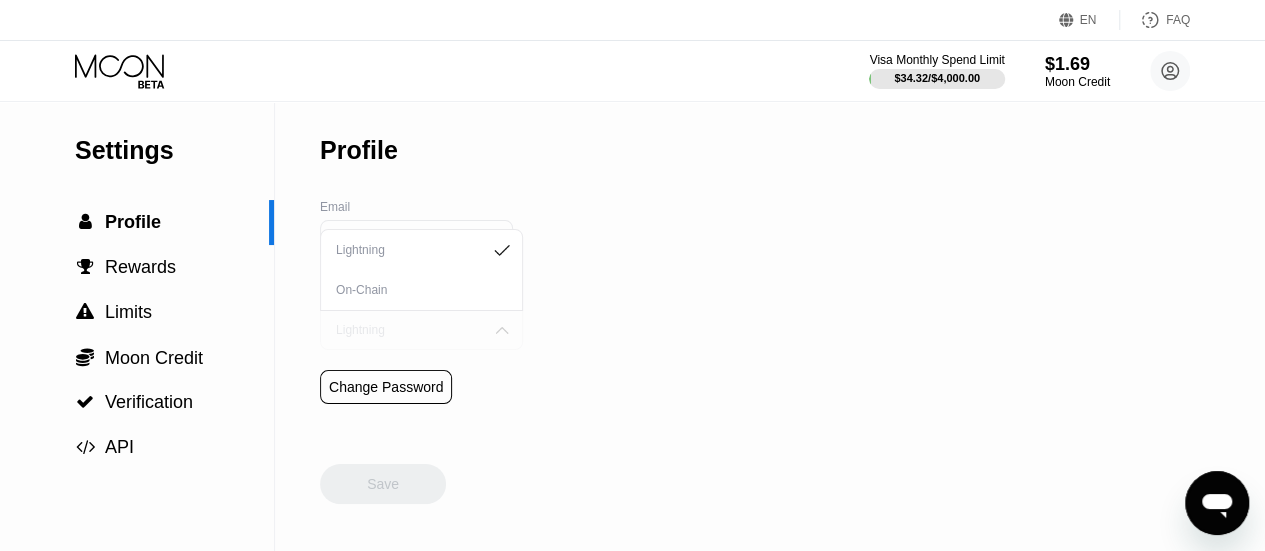 click at bounding box center [502, 330] 